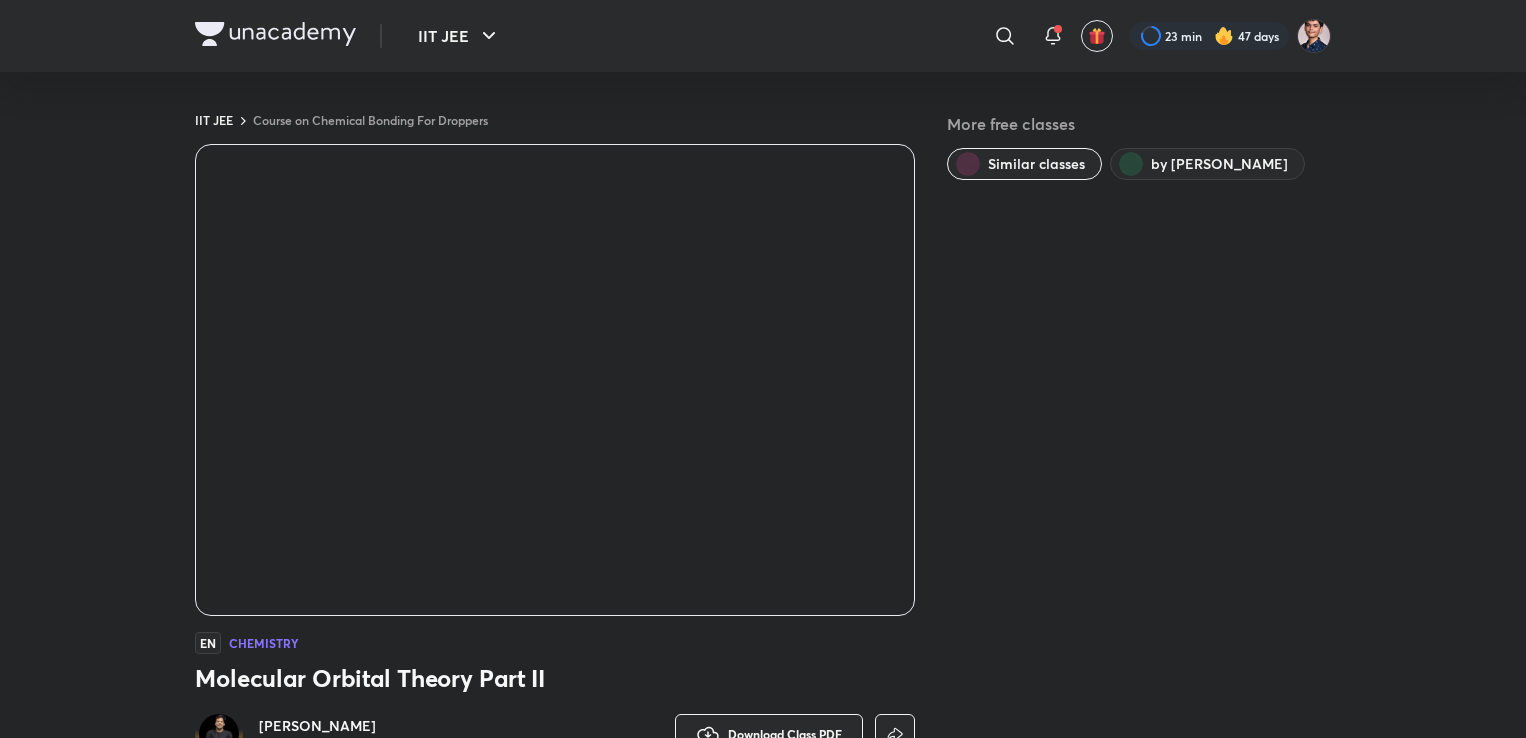 scroll, scrollTop: 1003, scrollLeft: 0, axis: vertical 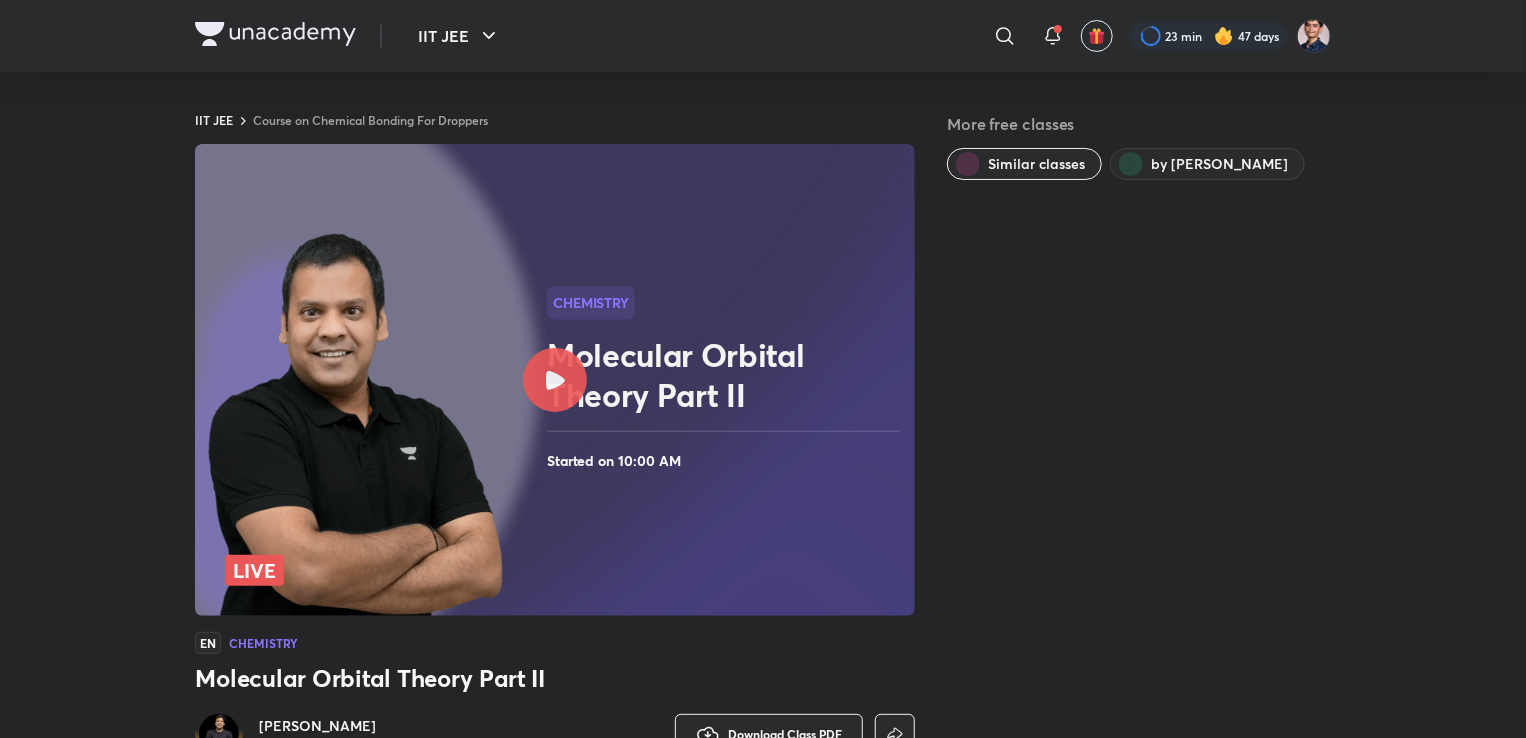 click on "Chemistry   Molecular Orbital Theory Part II Started on 10:00 AM" at bounding box center (727, 380) 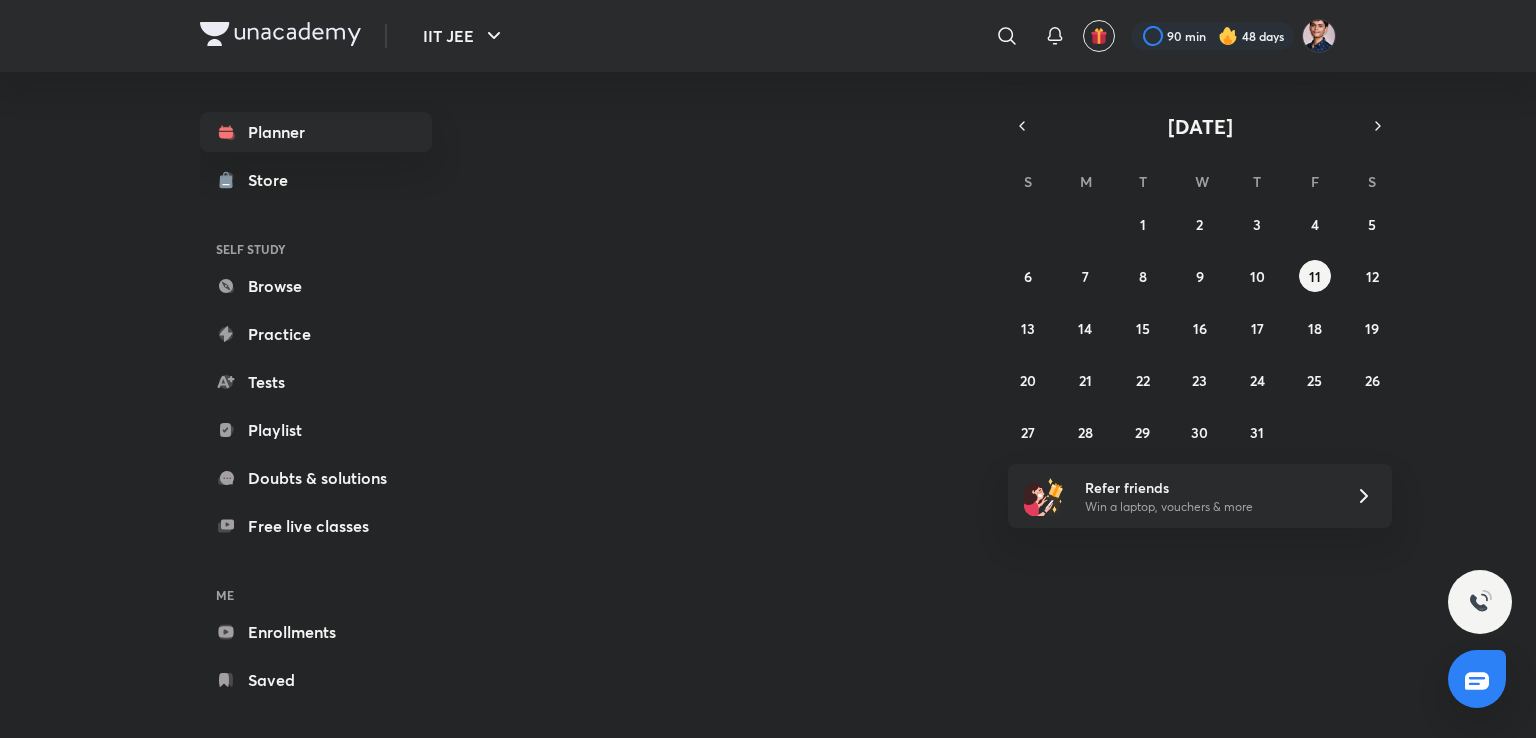 scroll, scrollTop: 0, scrollLeft: 0, axis: both 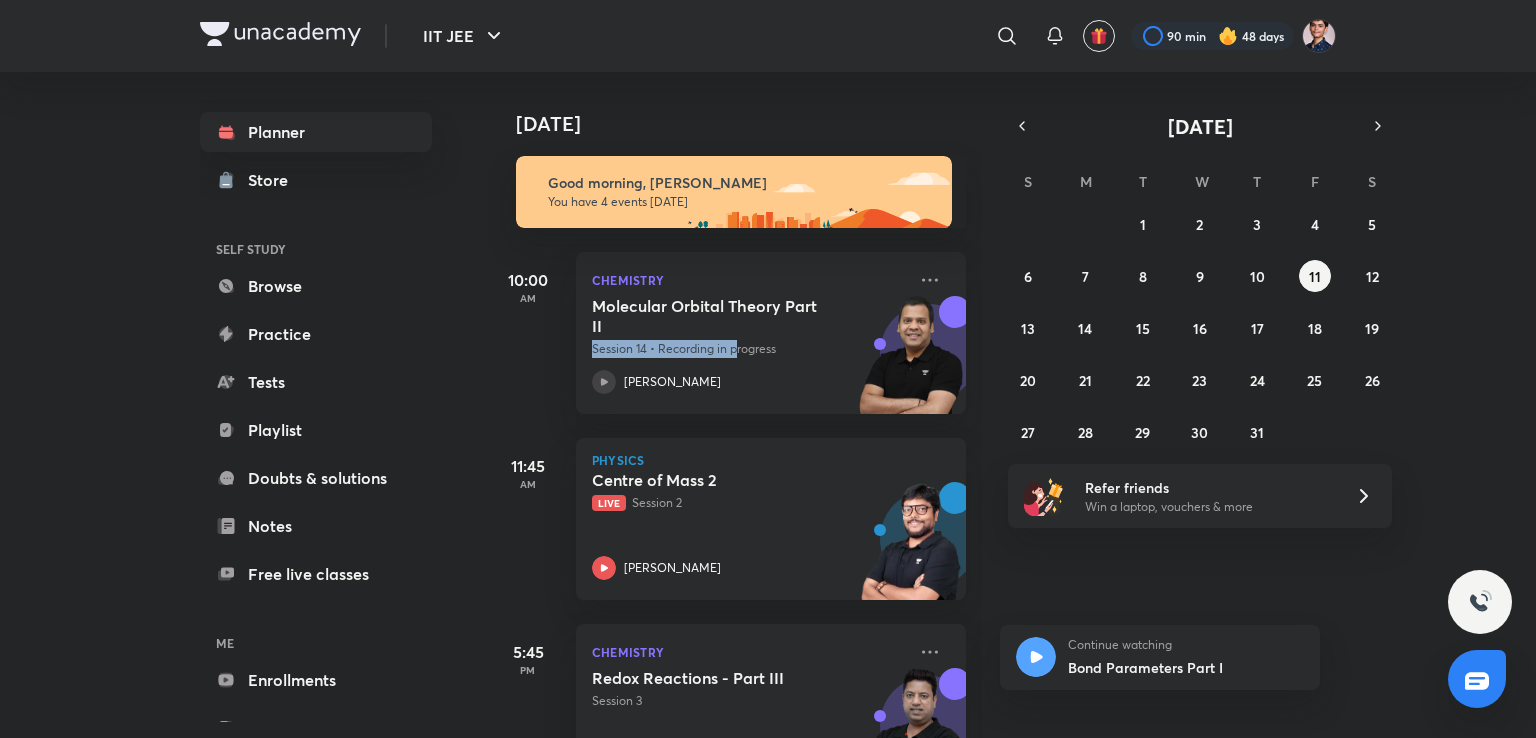 drag, startPoint x: 738, startPoint y: 349, endPoint x: 582, endPoint y: 340, distance: 156.2594 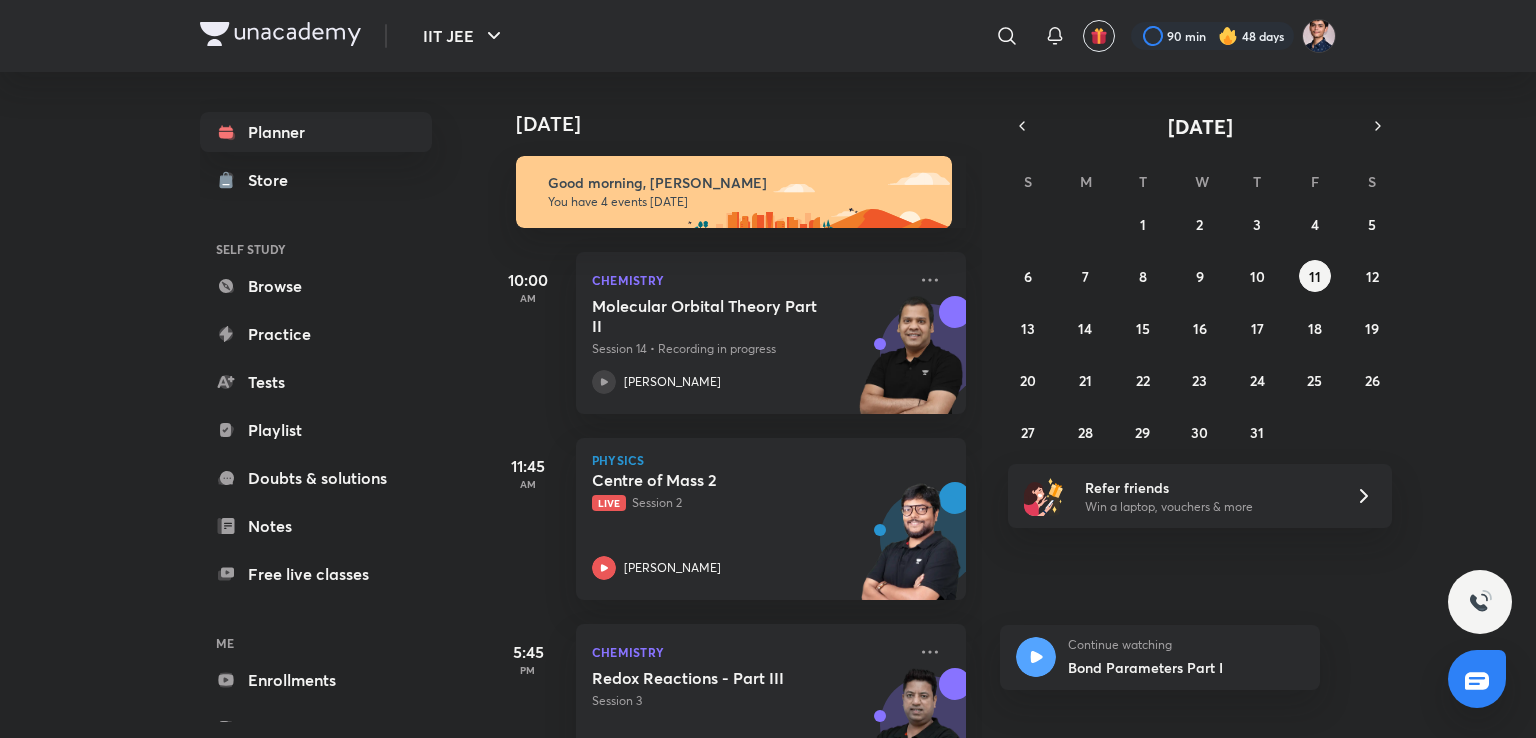 click on "10:00 AM" at bounding box center [528, 333] 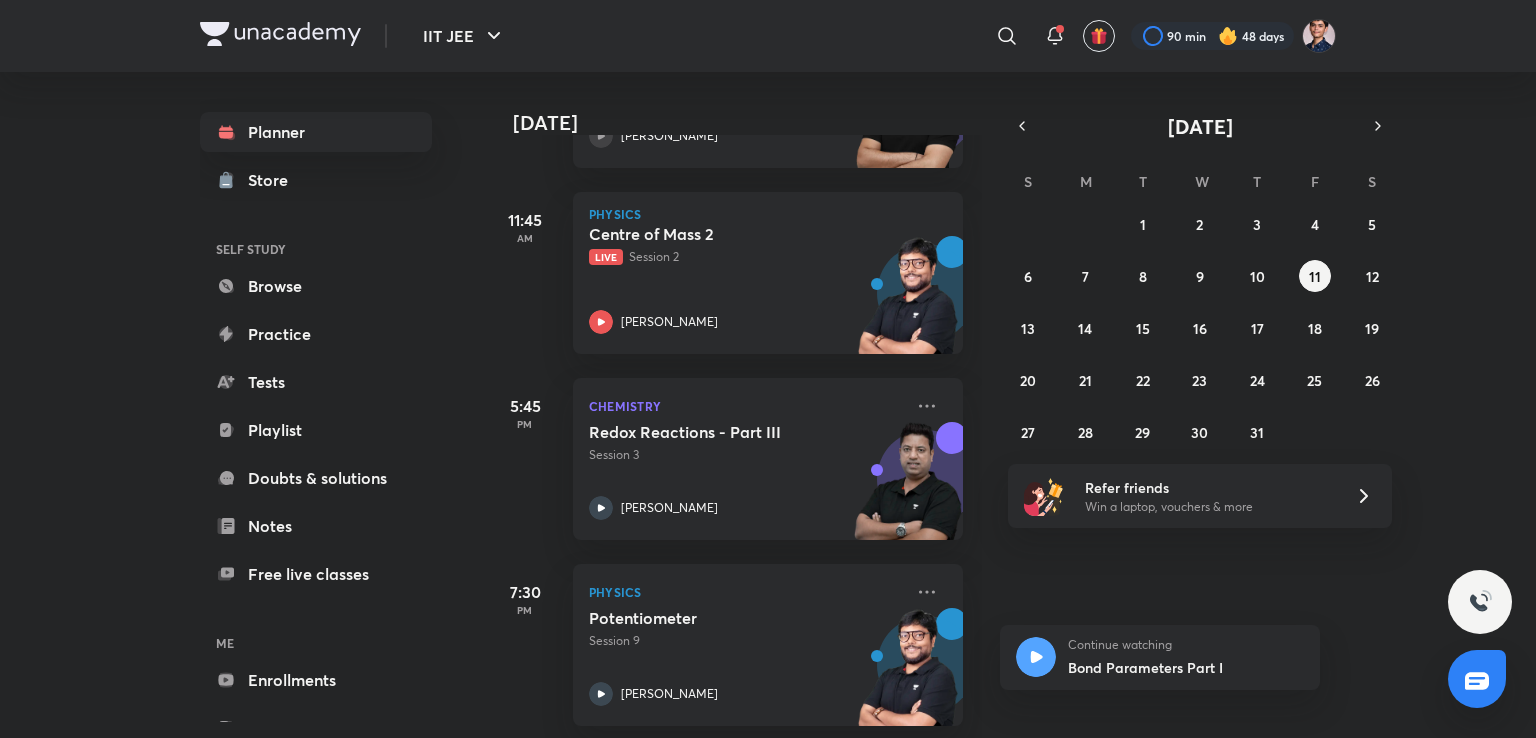 scroll, scrollTop: 244, scrollLeft: 3, axis: both 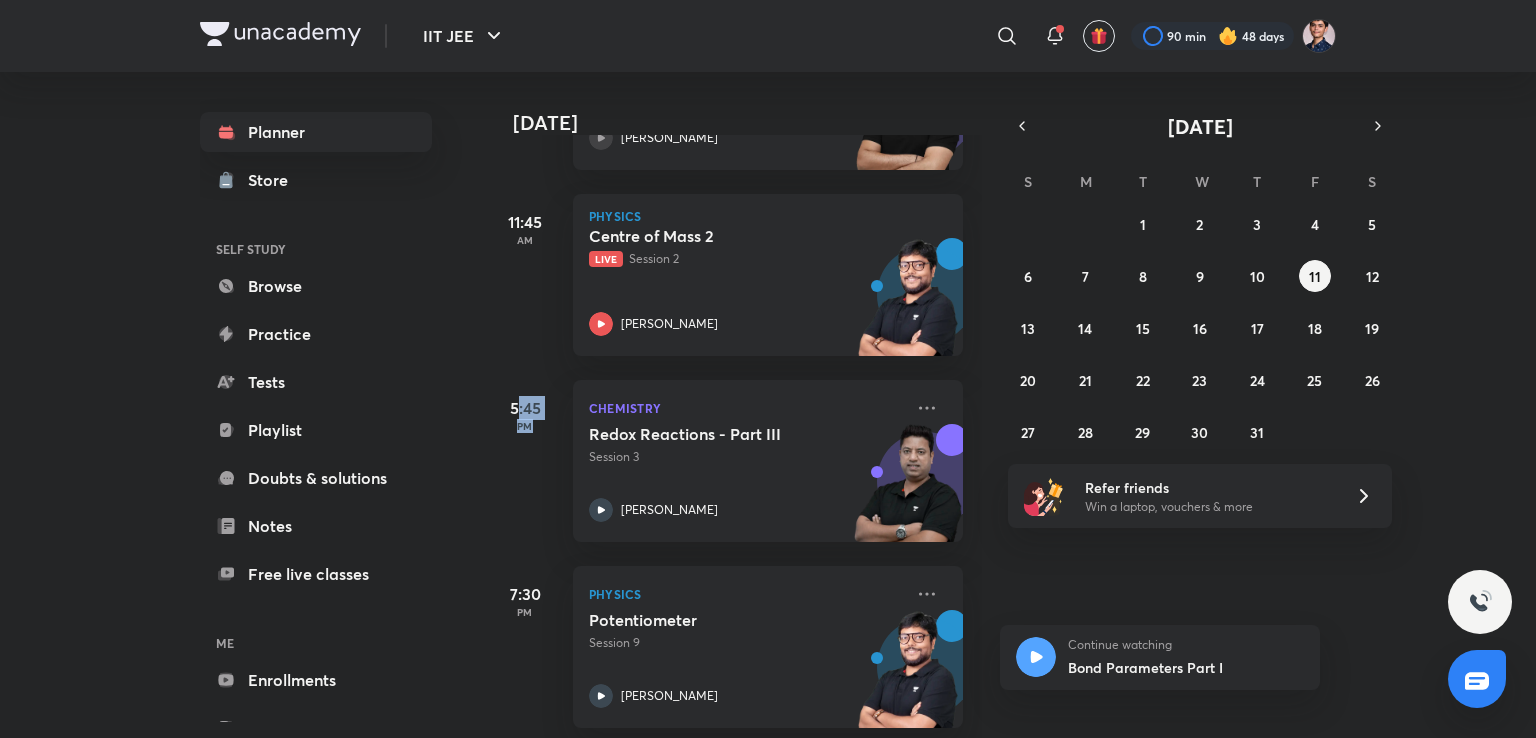 drag, startPoint x: 540, startPoint y: 425, endPoint x: 562, endPoint y: 427, distance: 22.090721 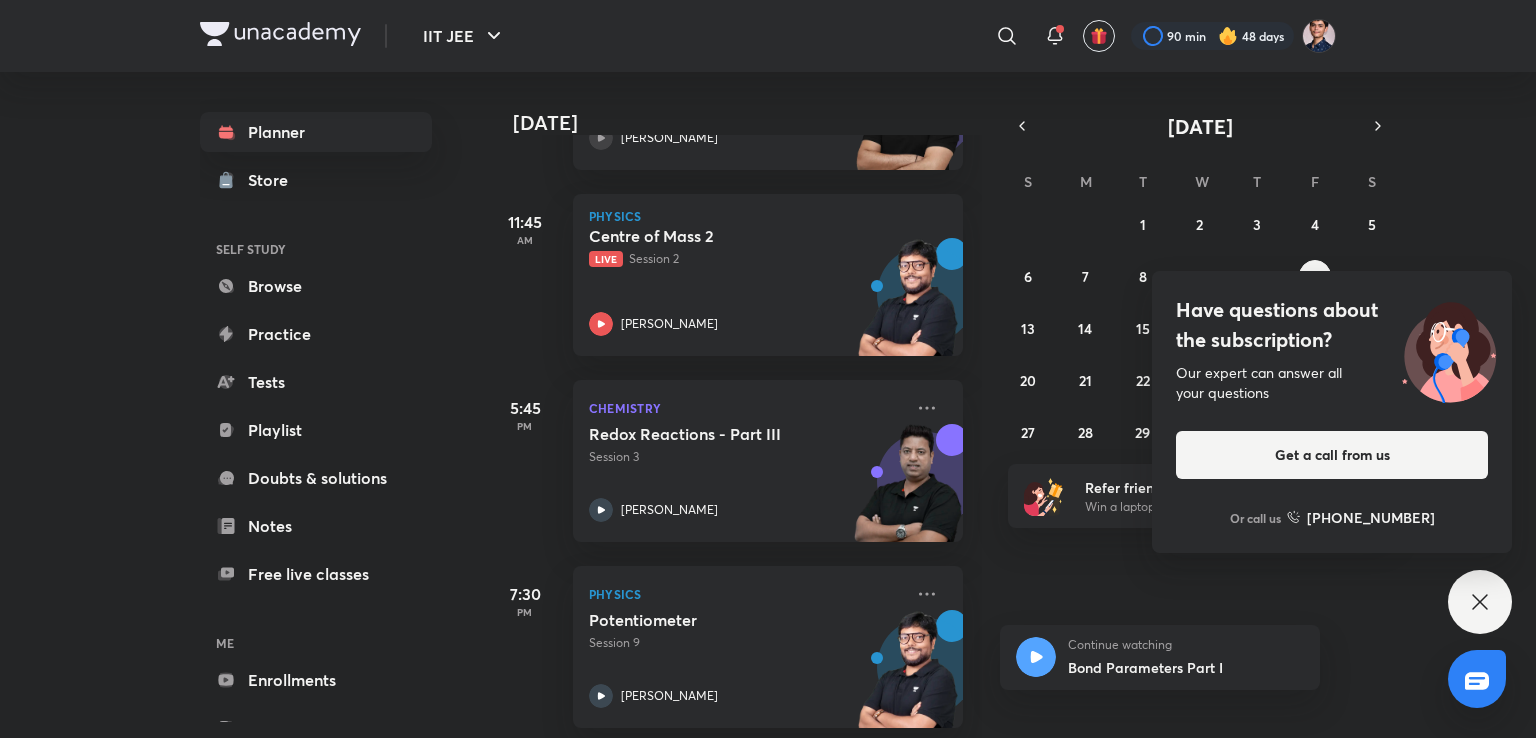 scroll, scrollTop: 66, scrollLeft: 0, axis: vertical 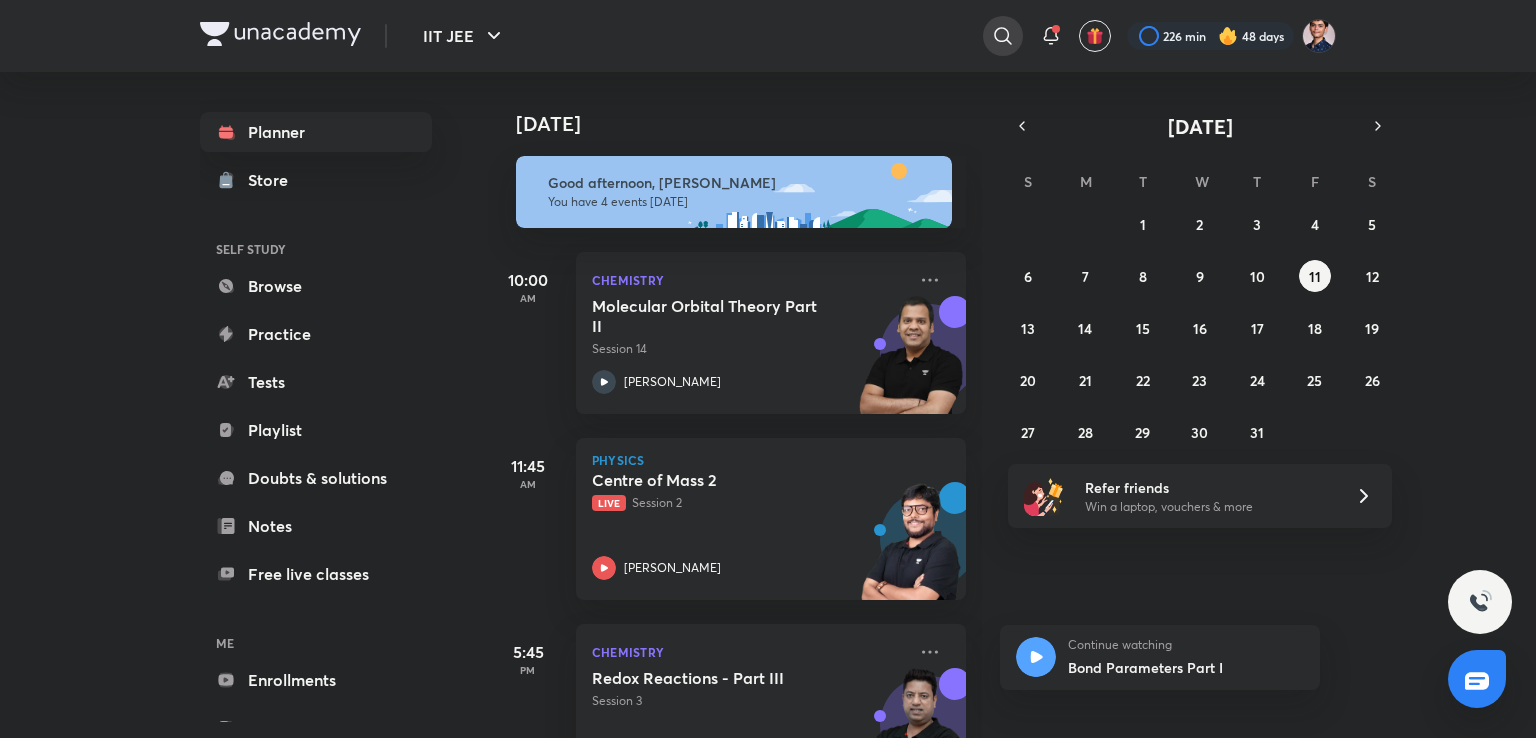 click 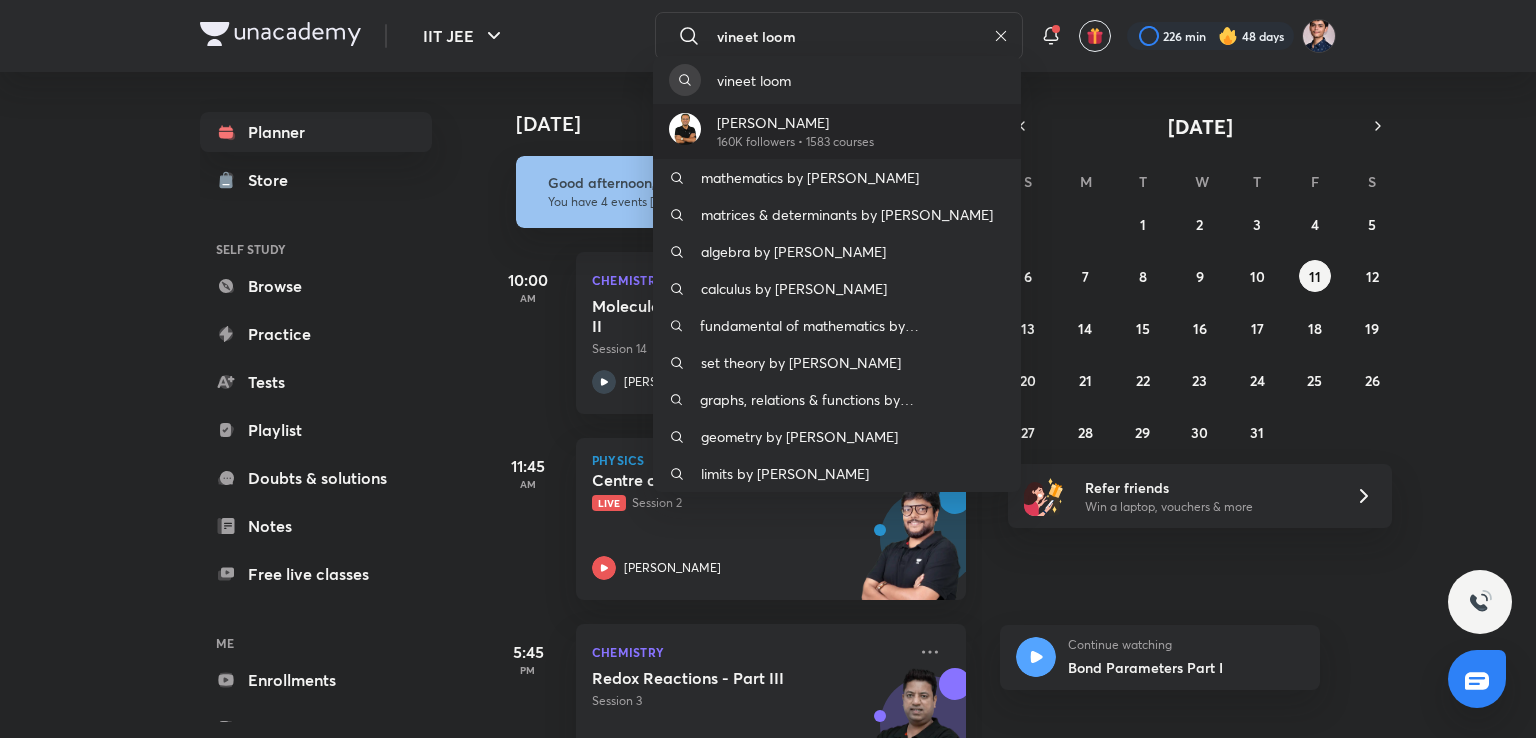 type on "vineet loom" 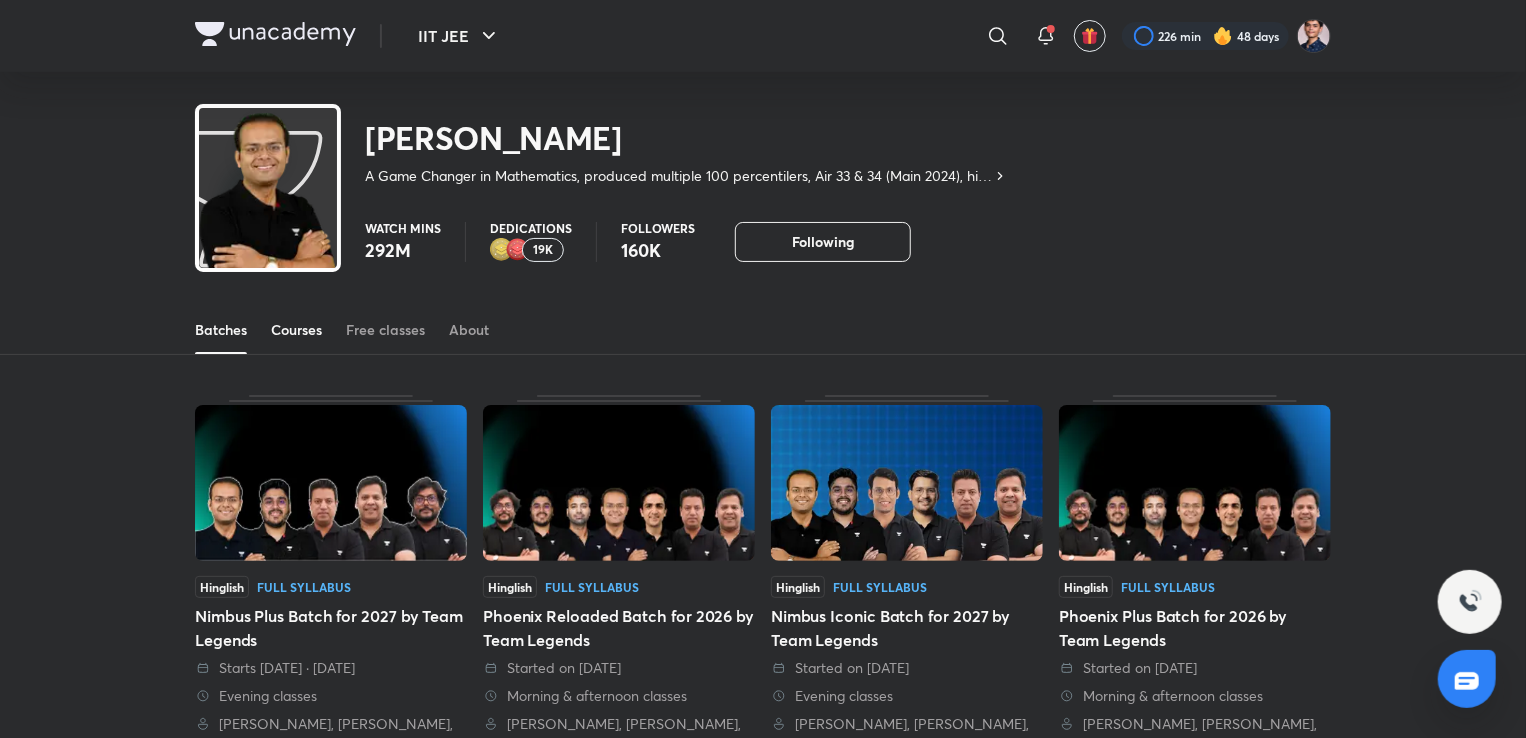 click on "Courses" at bounding box center (296, 330) 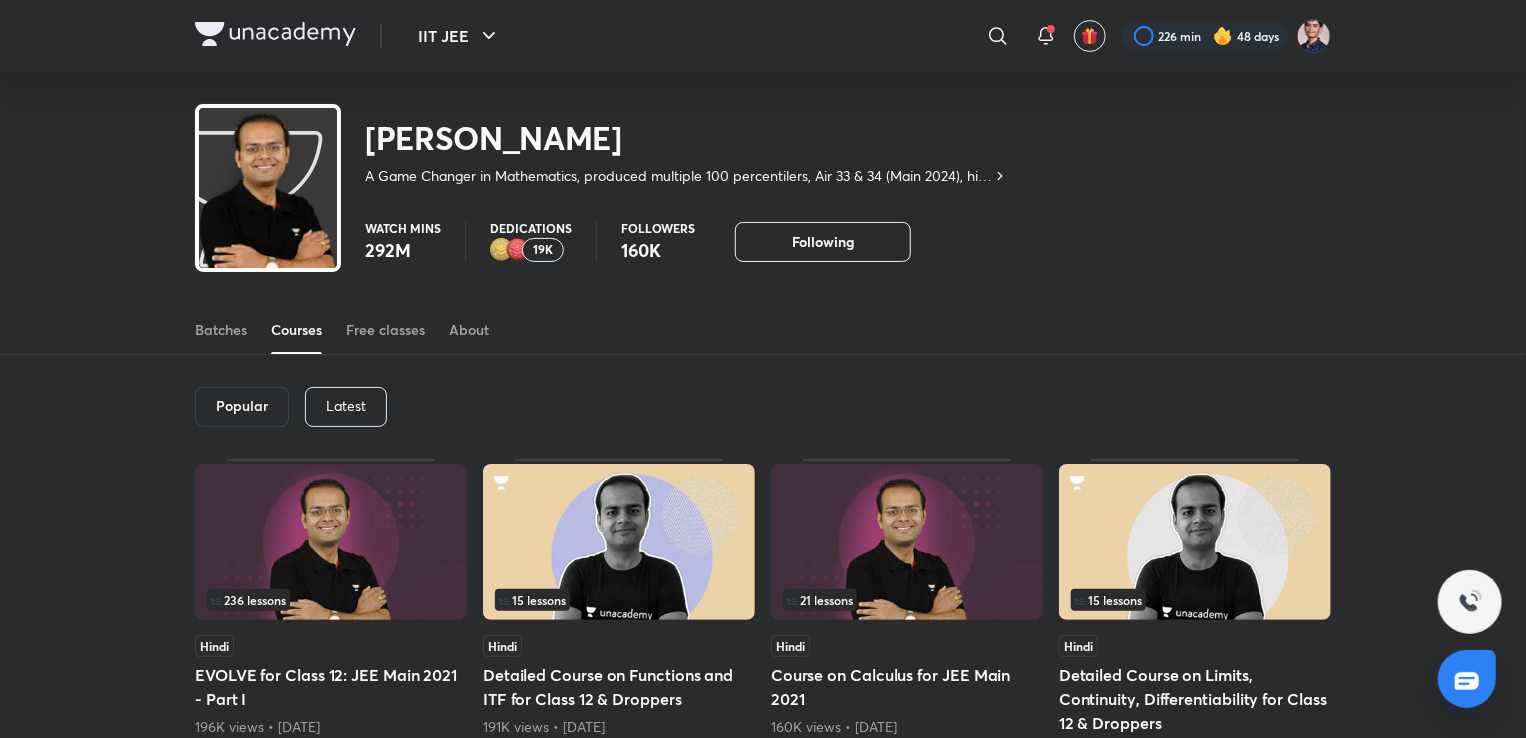 click on "Latest" at bounding box center (346, 406) 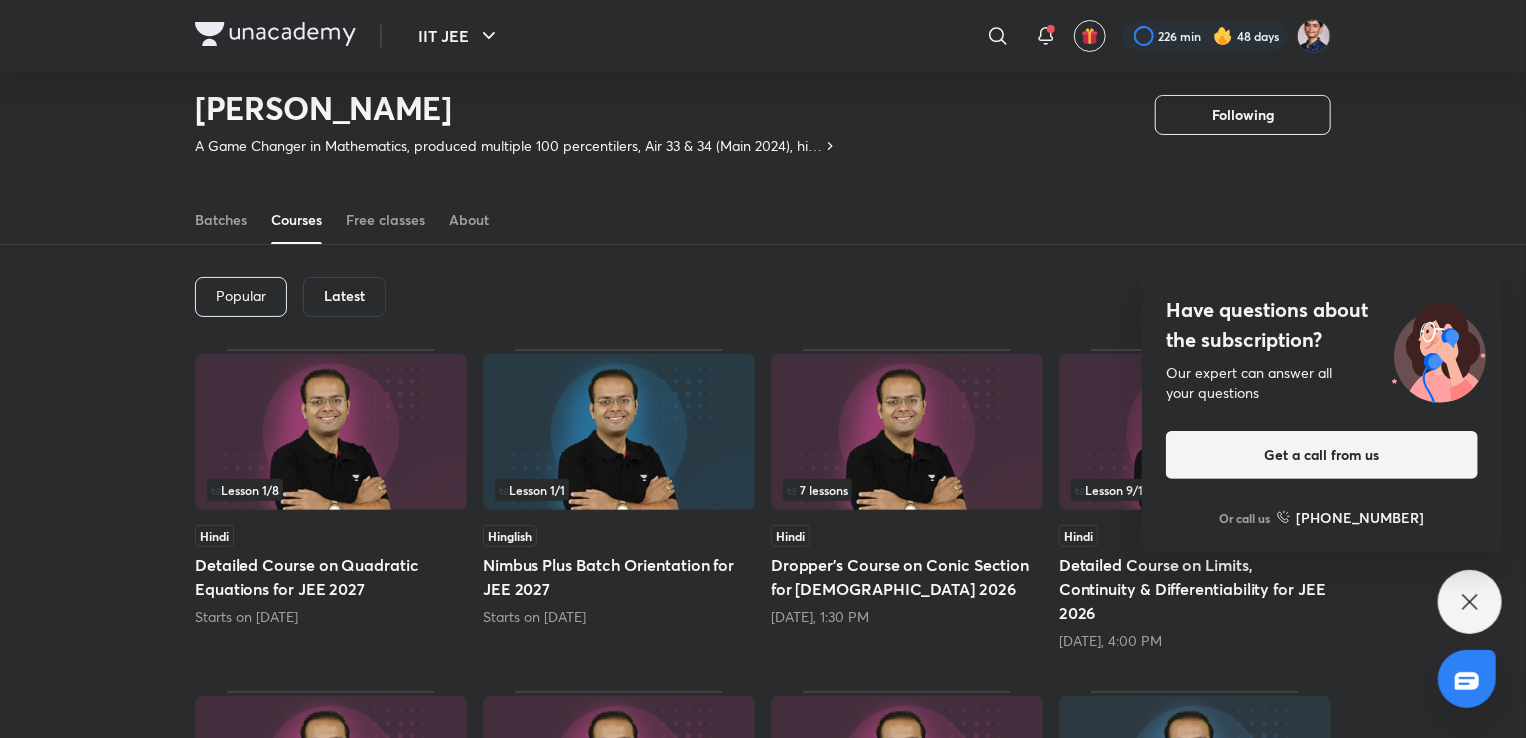 scroll, scrollTop: 0, scrollLeft: 0, axis: both 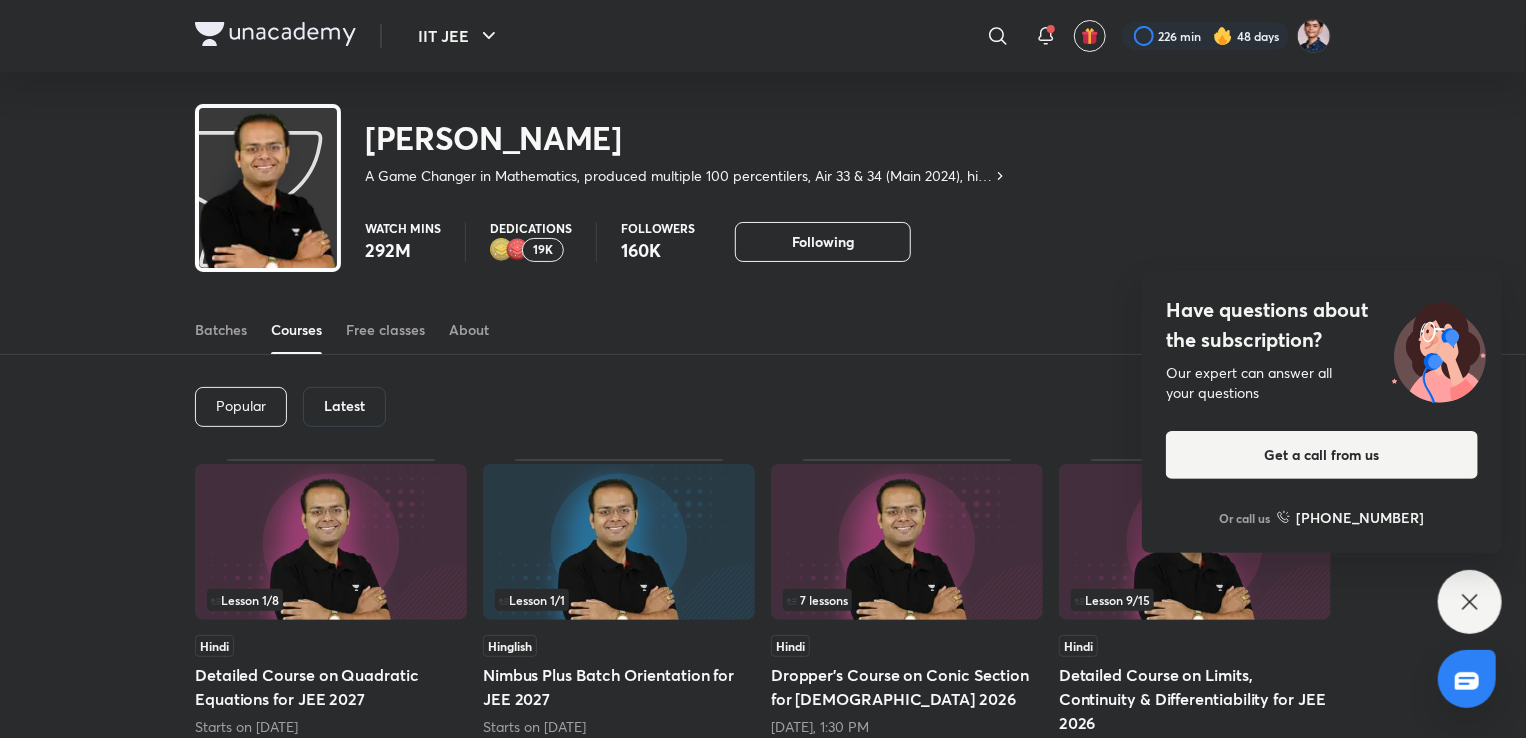 click on "Latest" at bounding box center (344, 406) 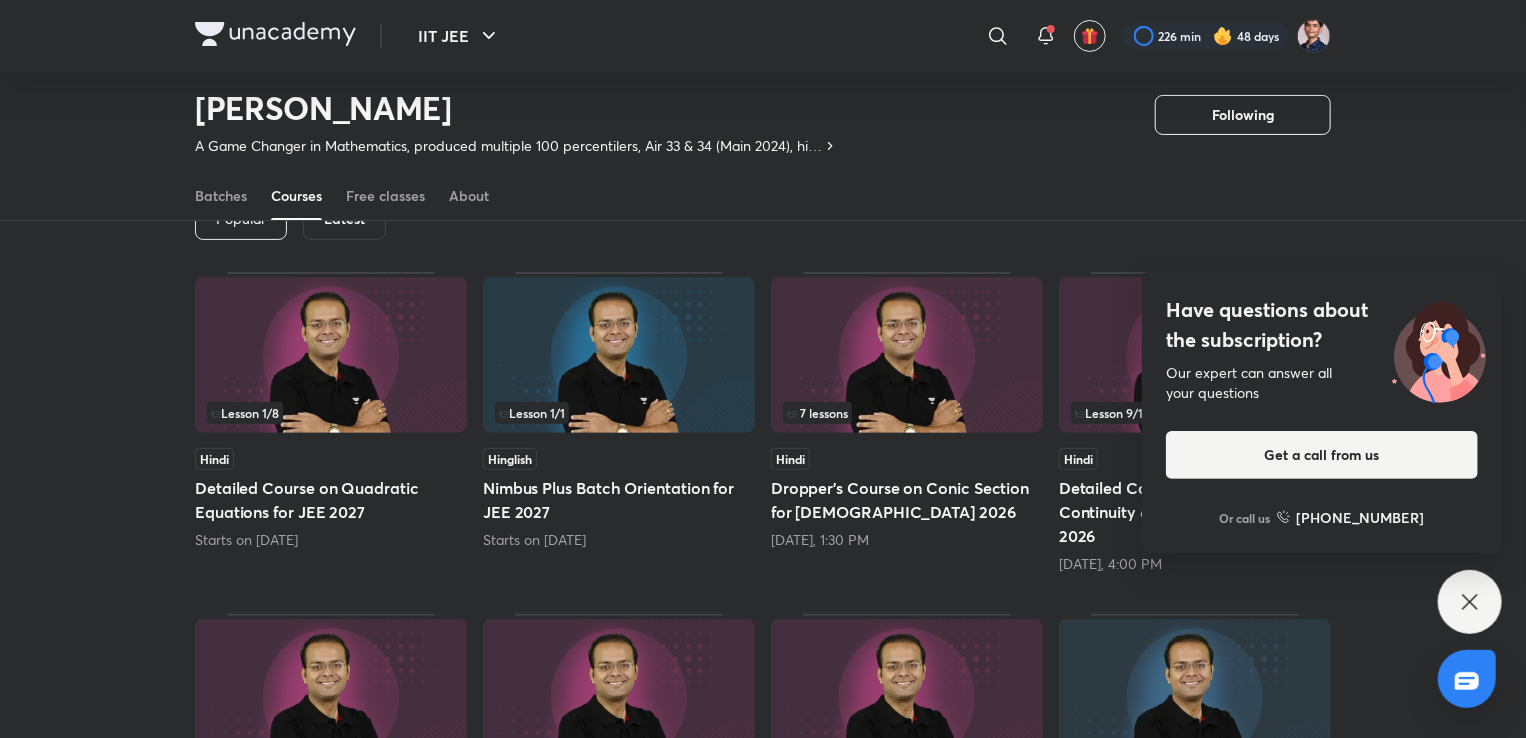 scroll, scrollTop: 0, scrollLeft: 0, axis: both 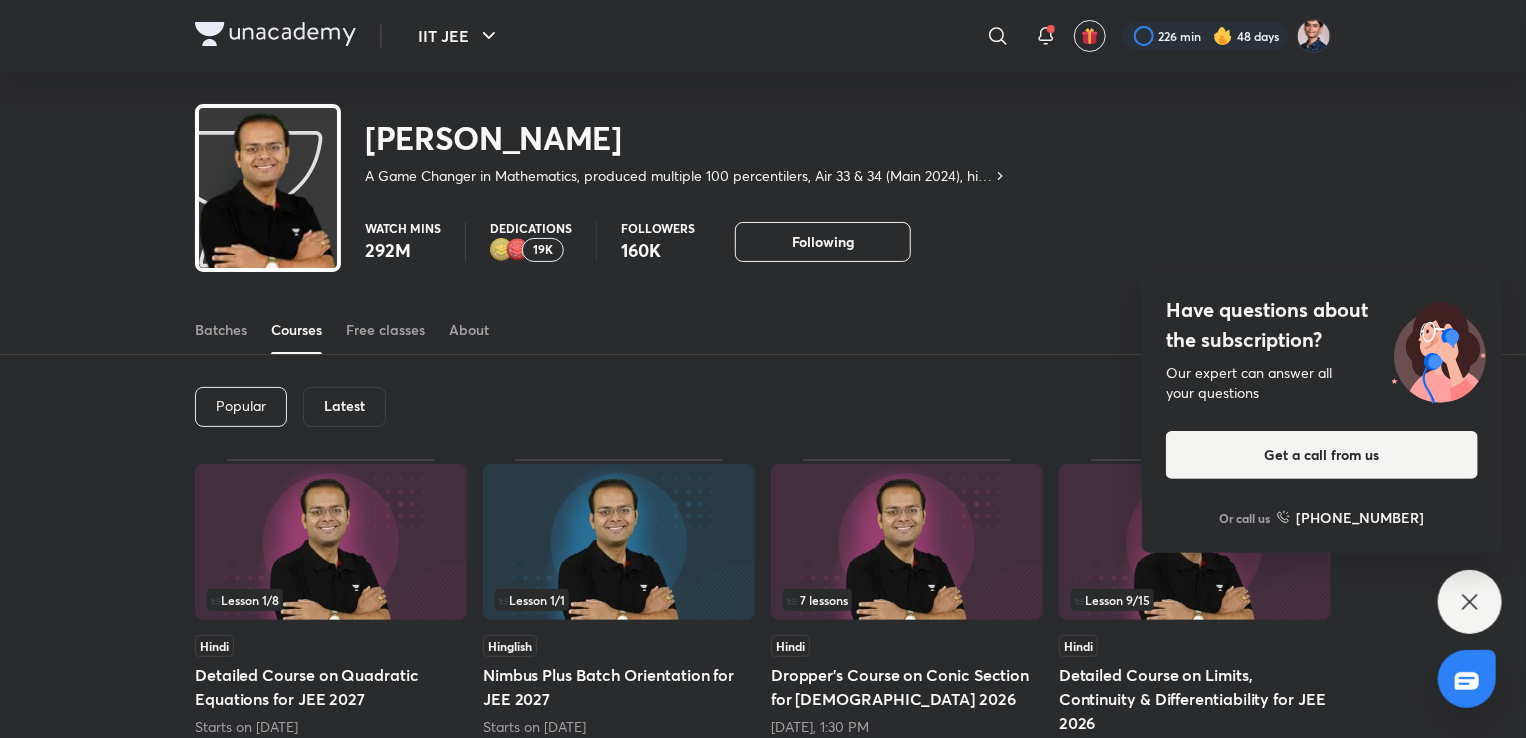 click on "Latest" at bounding box center [344, 406] 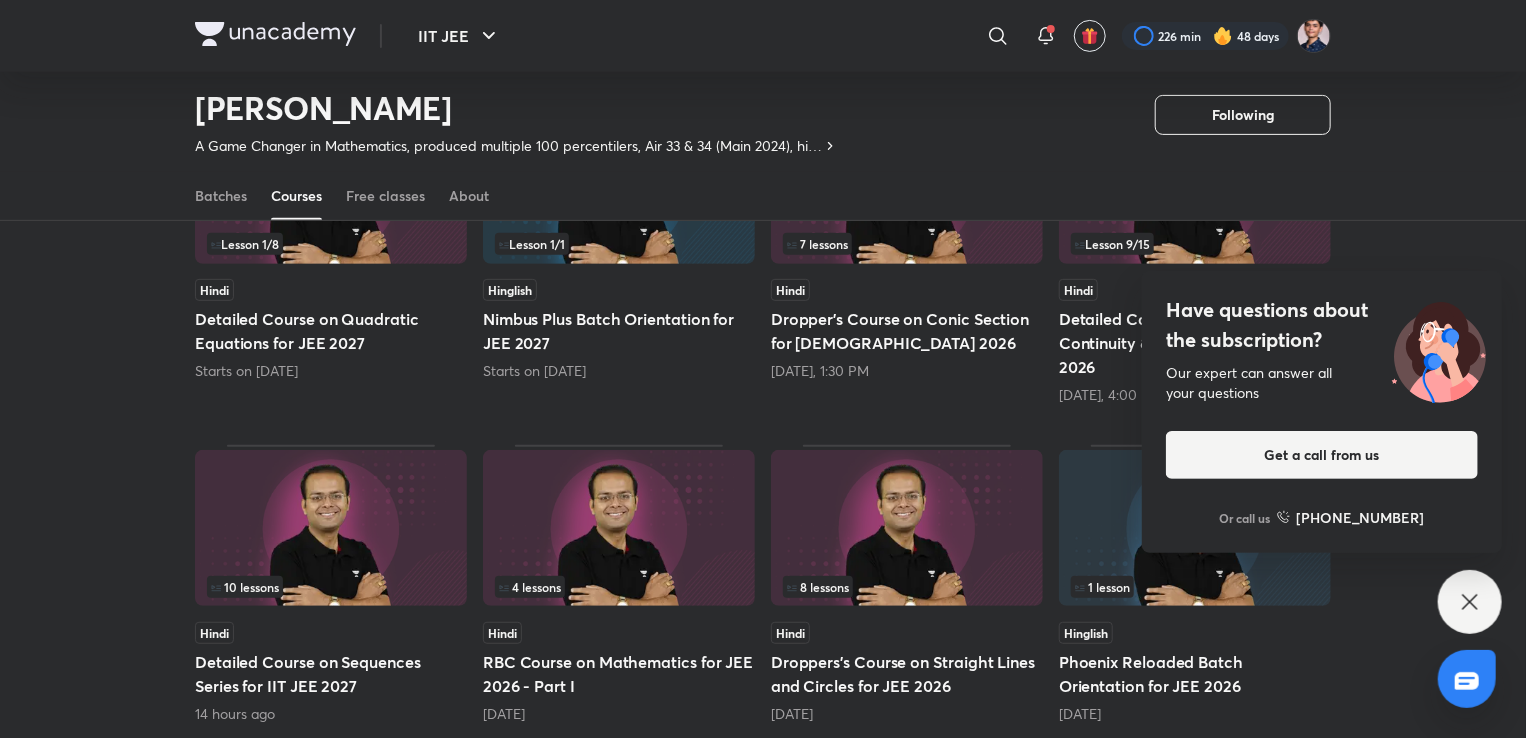 scroll, scrollTop: 318, scrollLeft: 0, axis: vertical 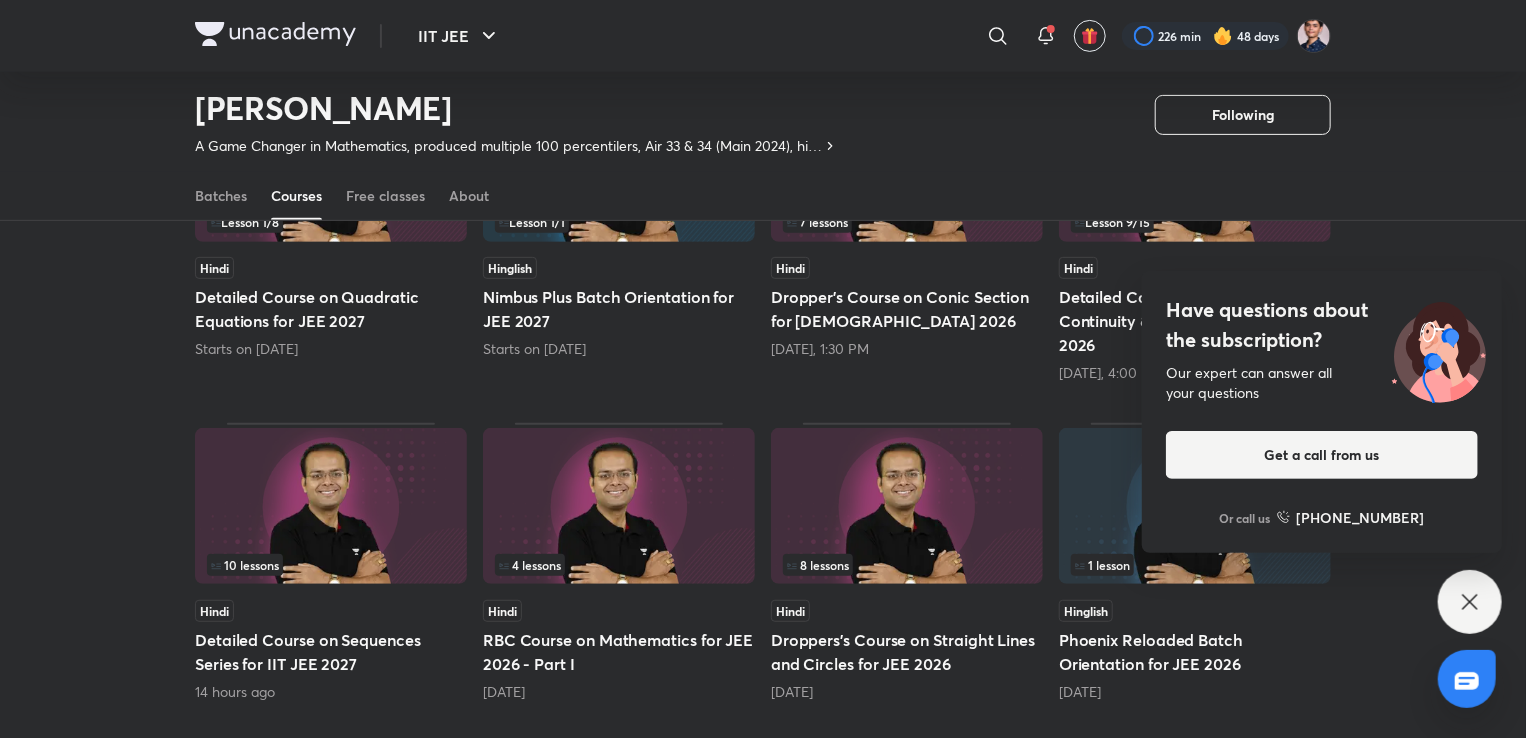 click at bounding box center (907, 506) 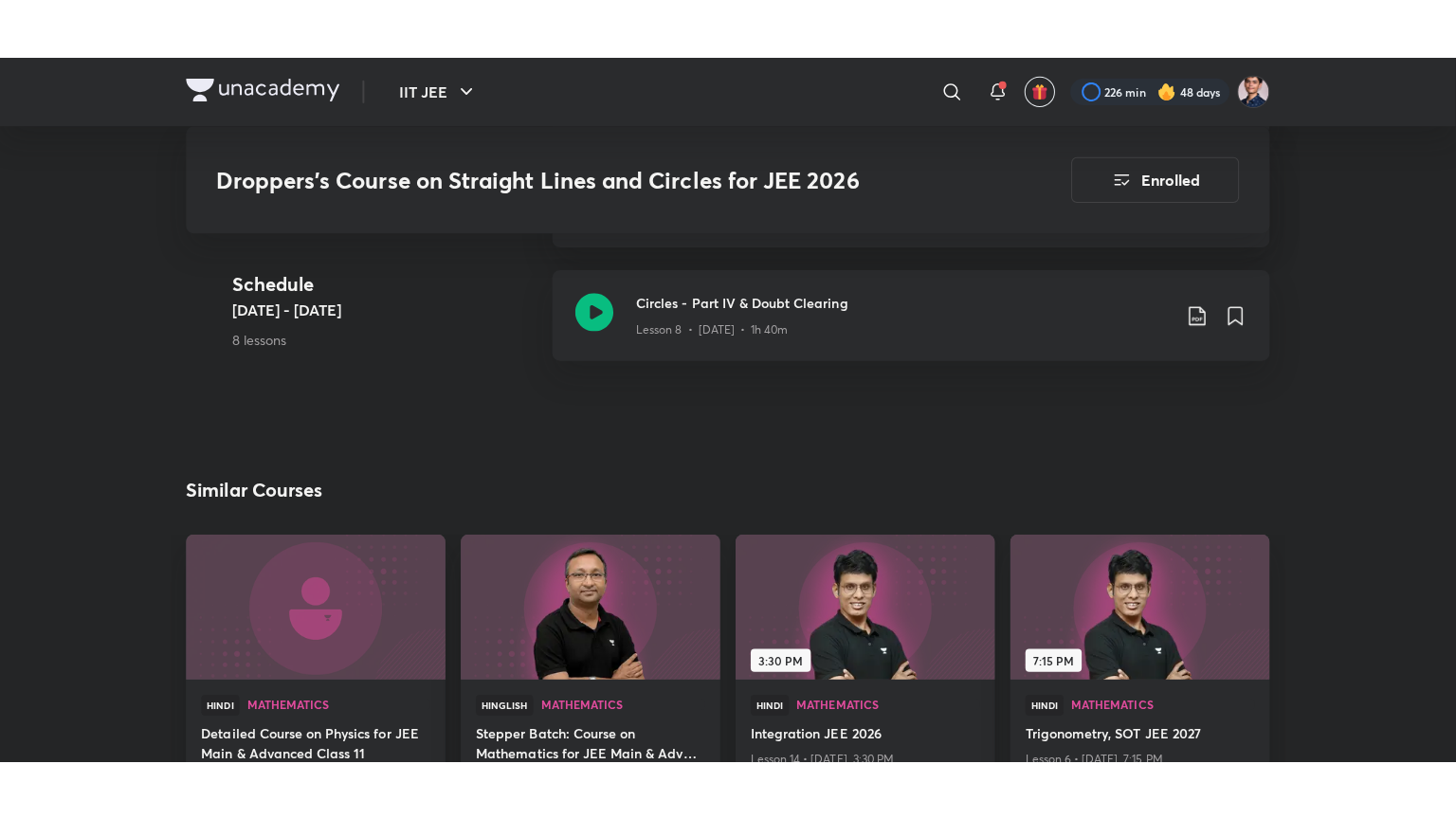 scroll, scrollTop: 1895, scrollLeft: 0, axis: vertical 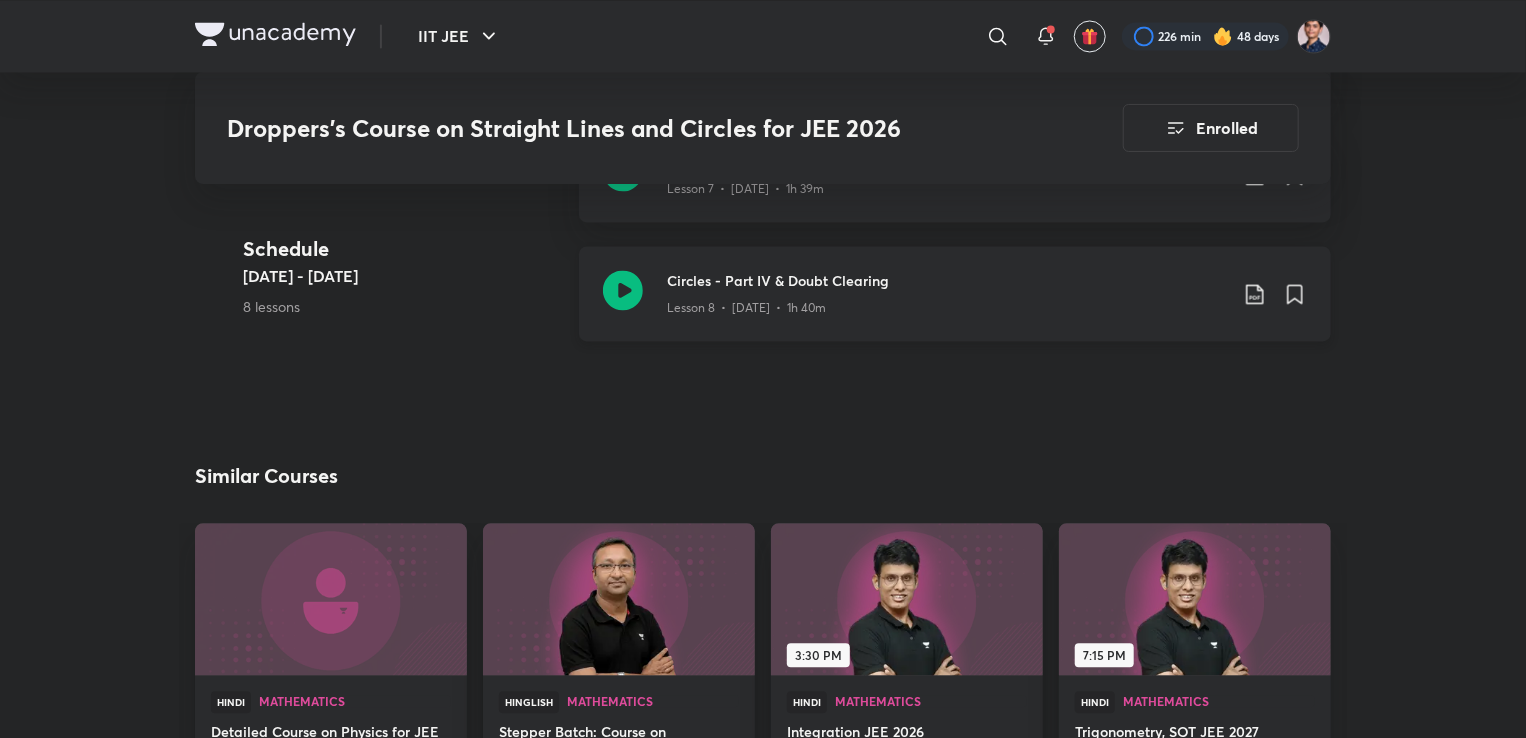 click on "Lesson 8  •  [DATE]  •  1h 40m" at bounding box center (746, -760) 